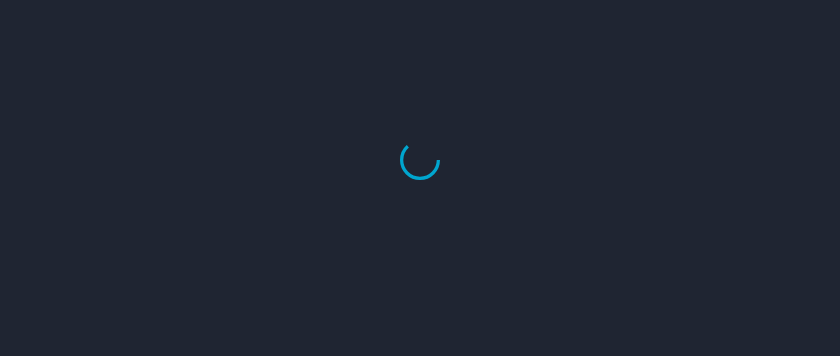 scroll, scrollTop: 0, scrollLeft: 0, axis: both 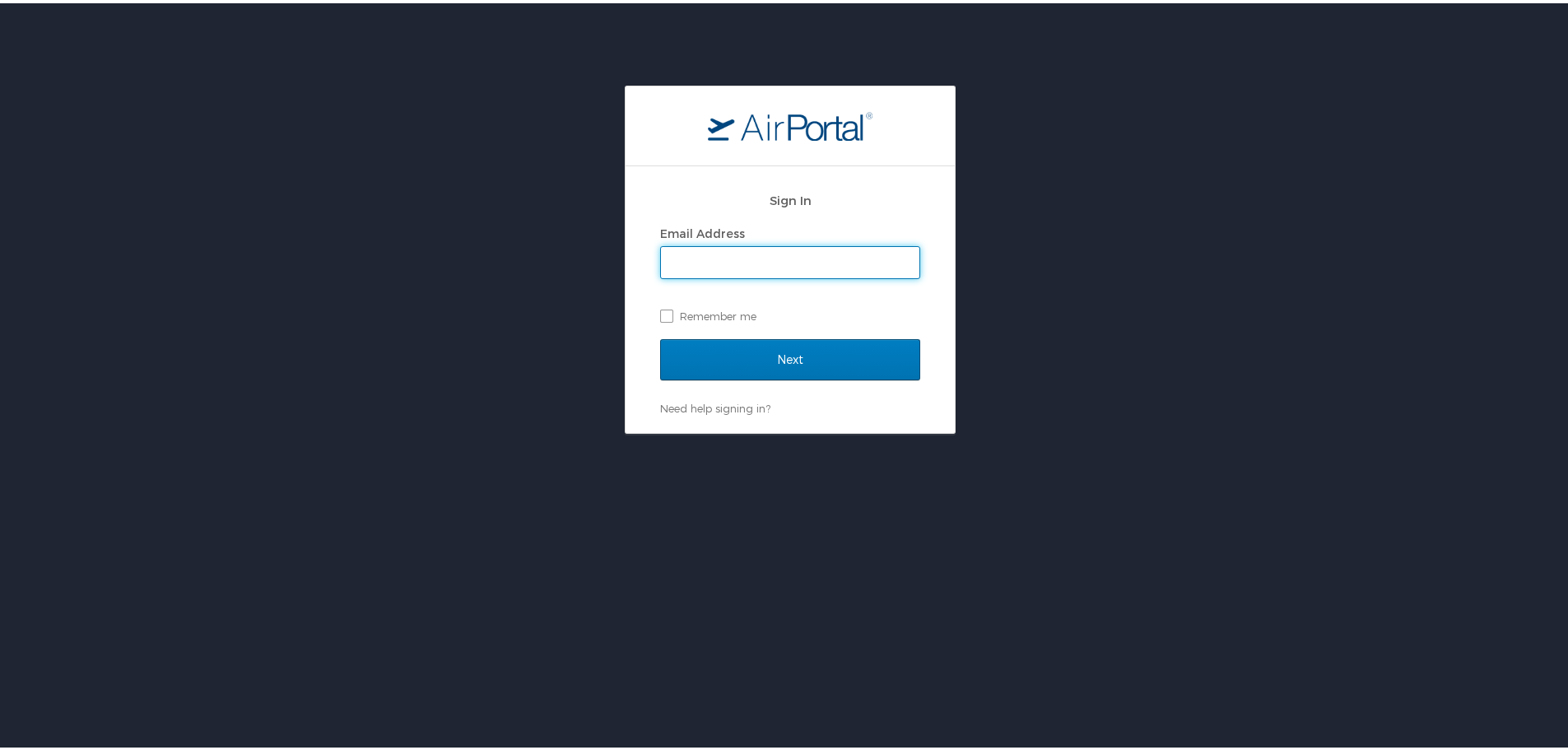 click on "Email Address" at bounding box center (790, 259) 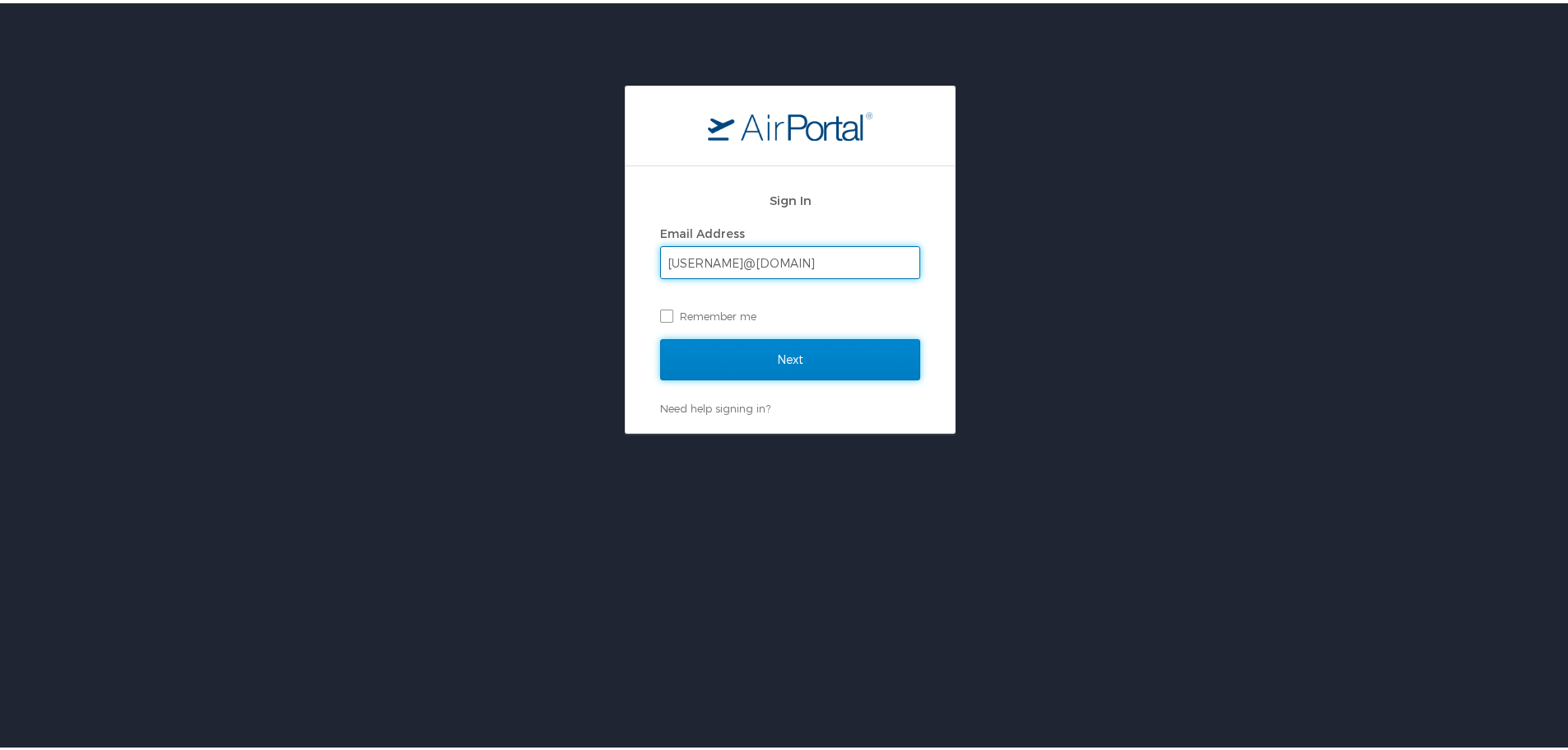 click on "Next" at bounding box center [790, 356] 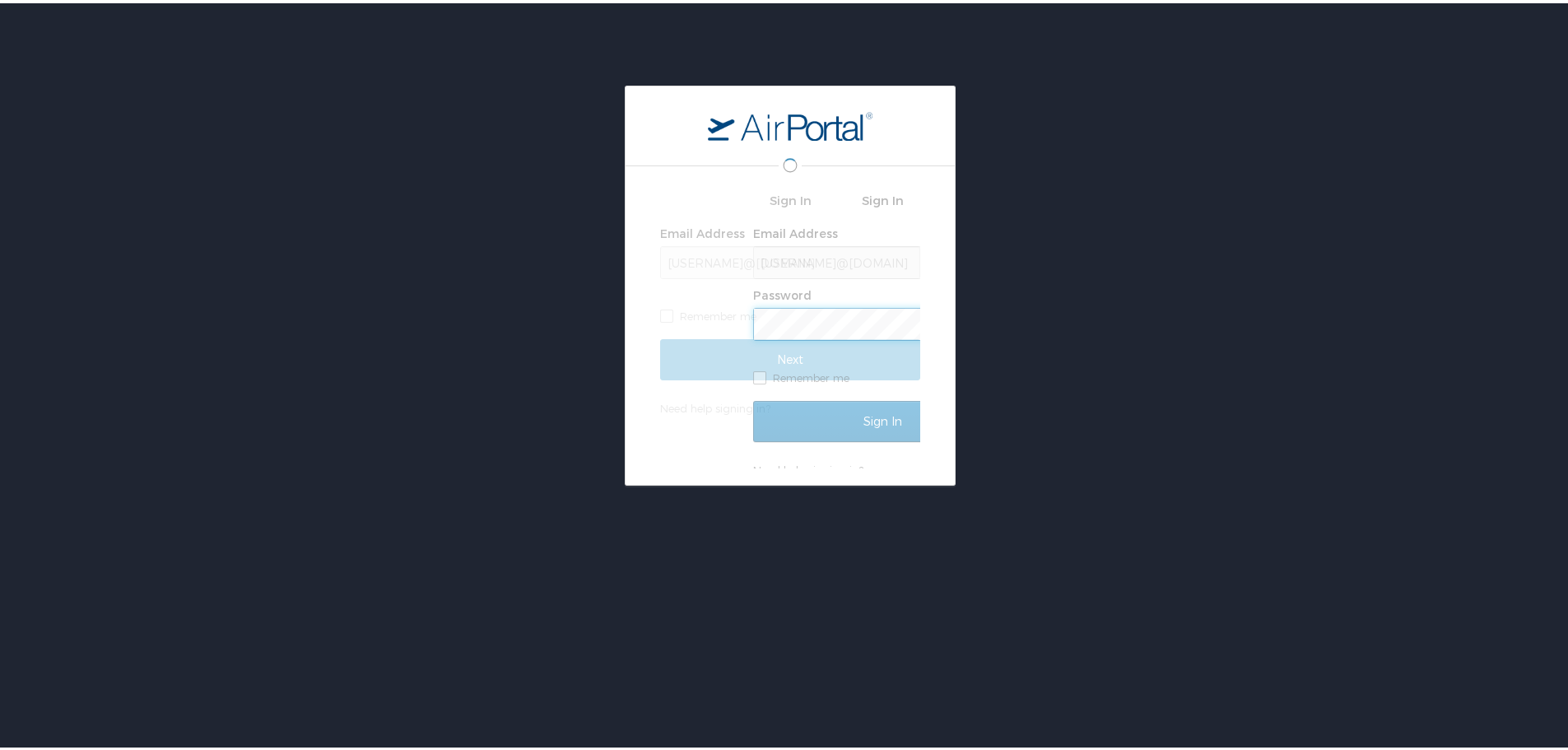 scroll, scrollTop: 0, scrollLeft: 0, axis: both 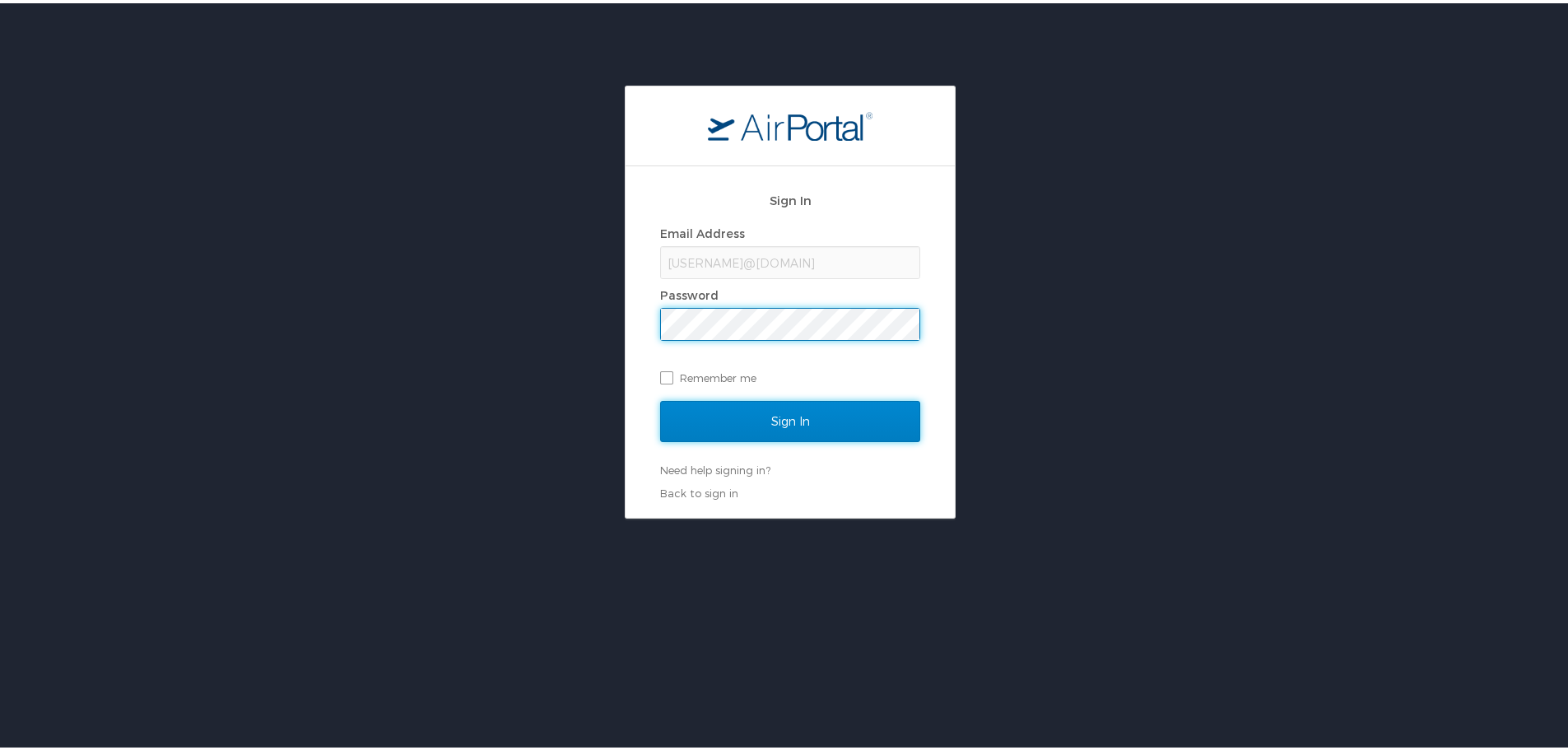click on "Sign In" at bounding box center [790, 418] 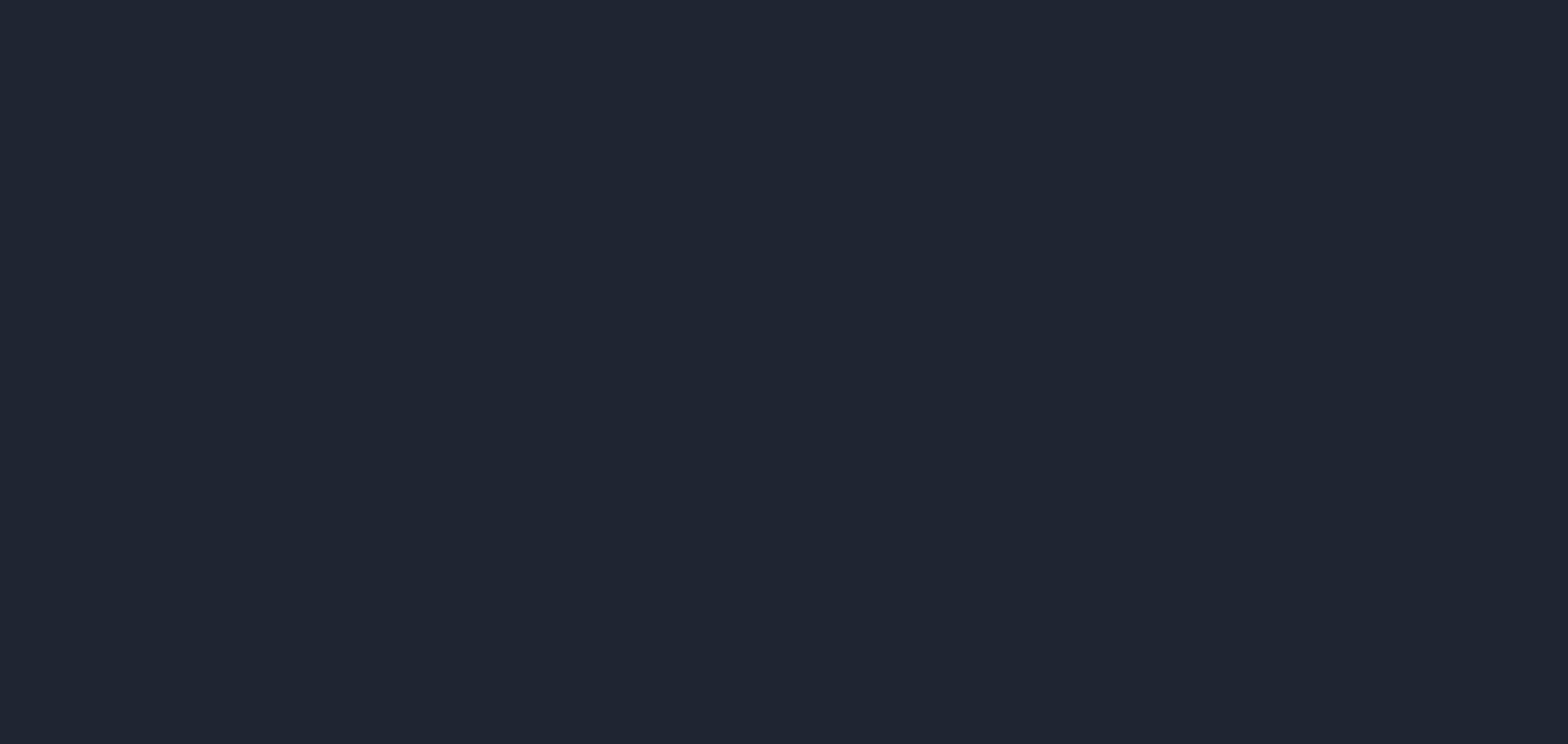 scroll, scrollTop: 0, scrollLeft: 0, axis: both 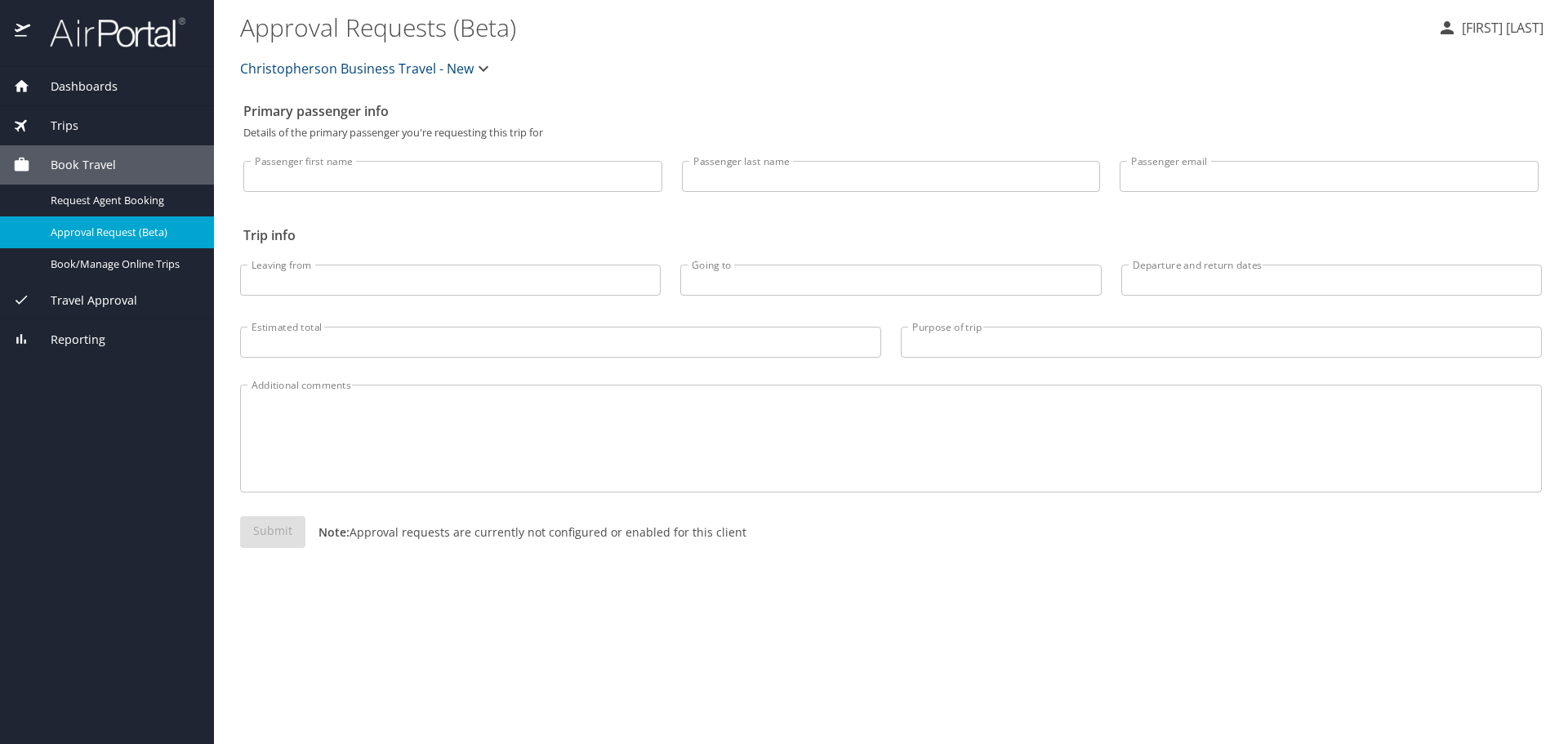 click at bounding box center [109, 32] 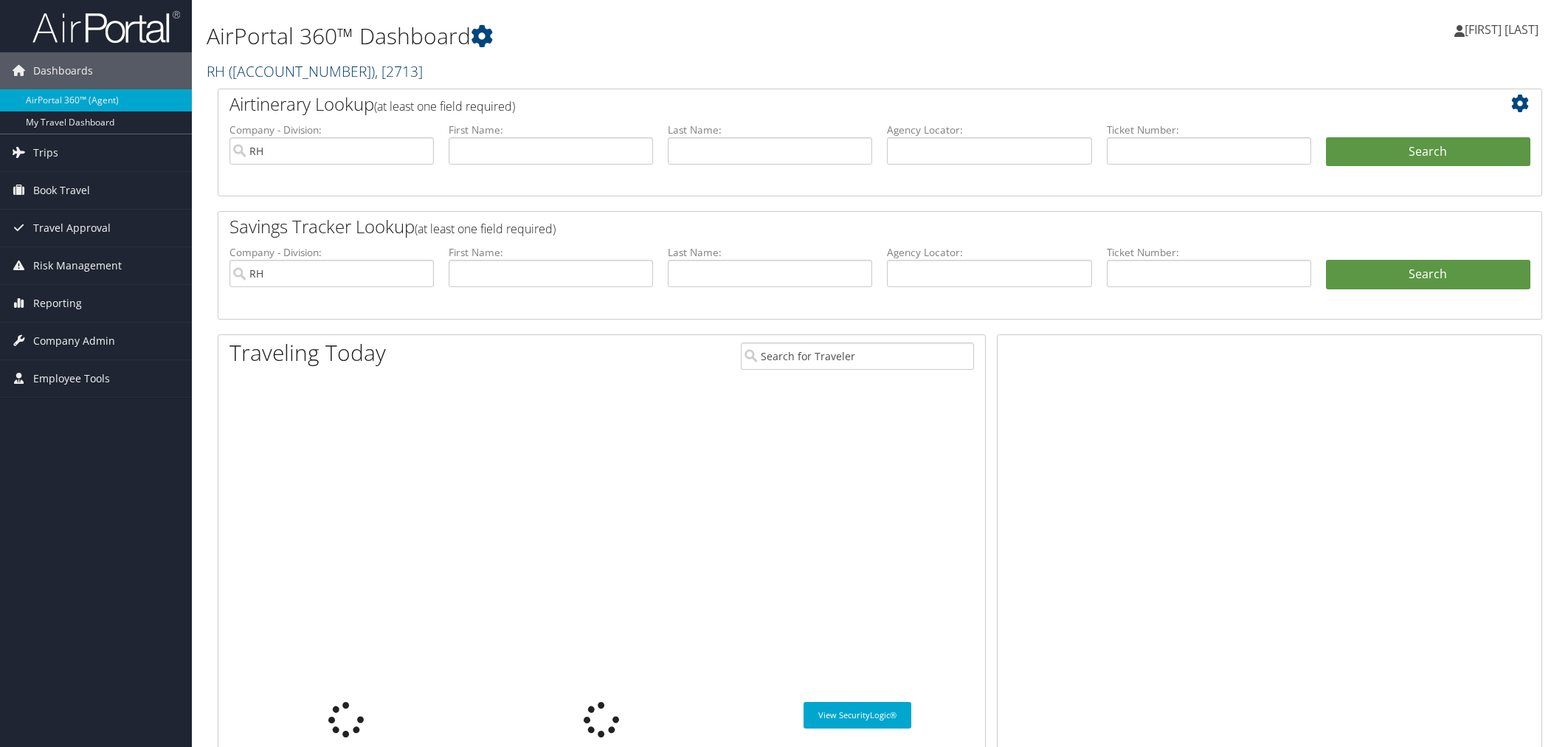 scroll, scrollTop: 0, scrollLeft: 0, axis: both 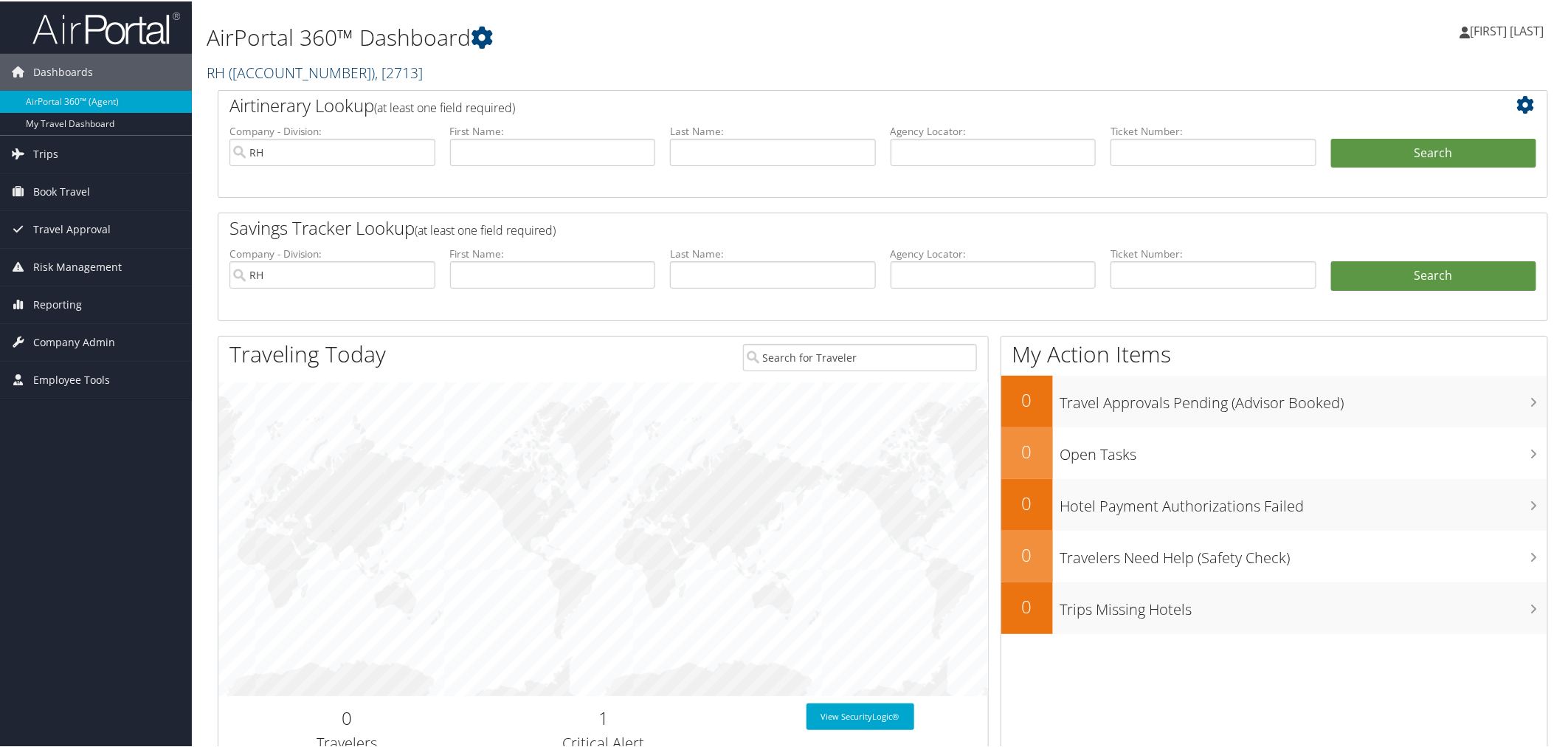 click on "( 0CA829 )" at bounding box center [302, 71] 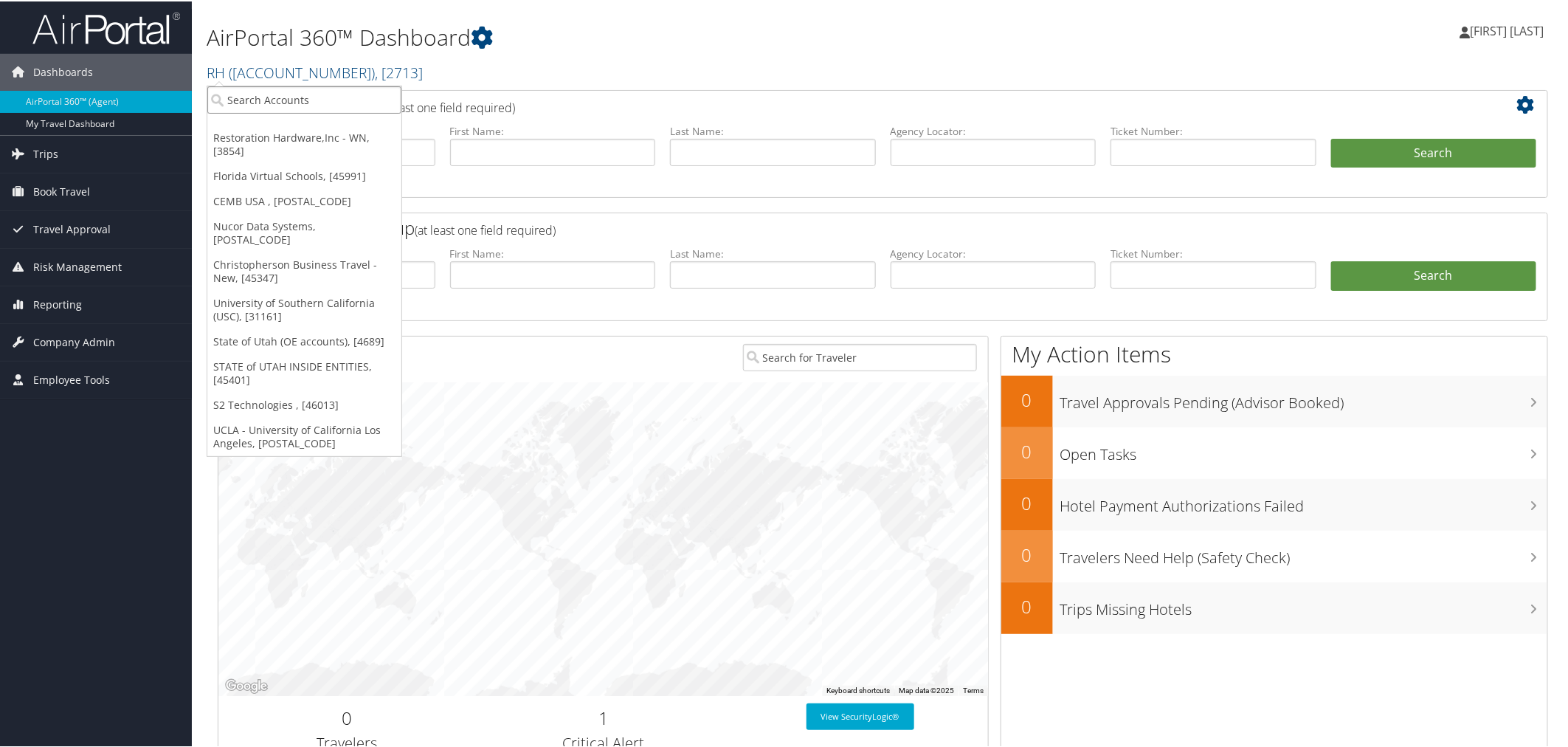 click at bounding box center (304, 98) 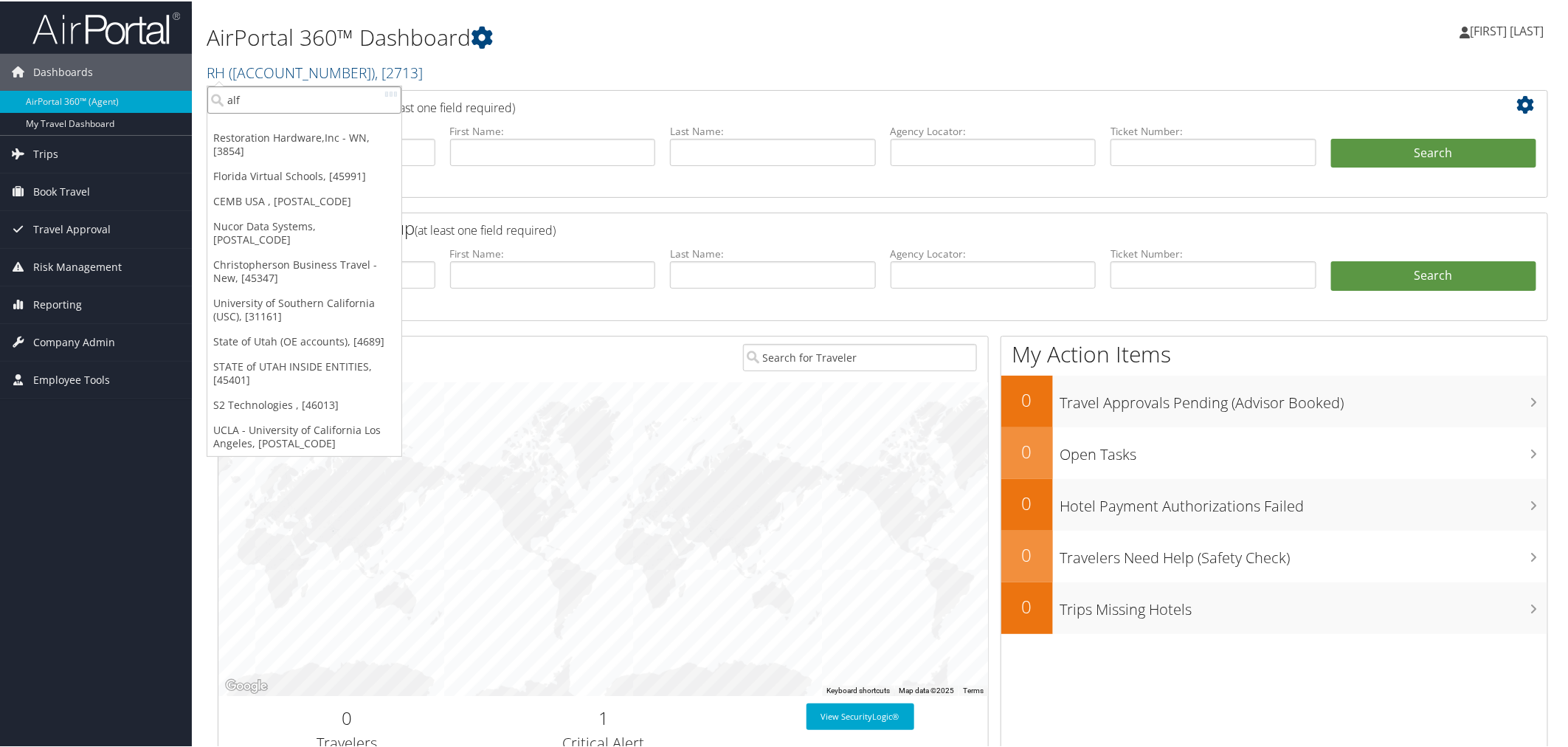 type on "alfa" 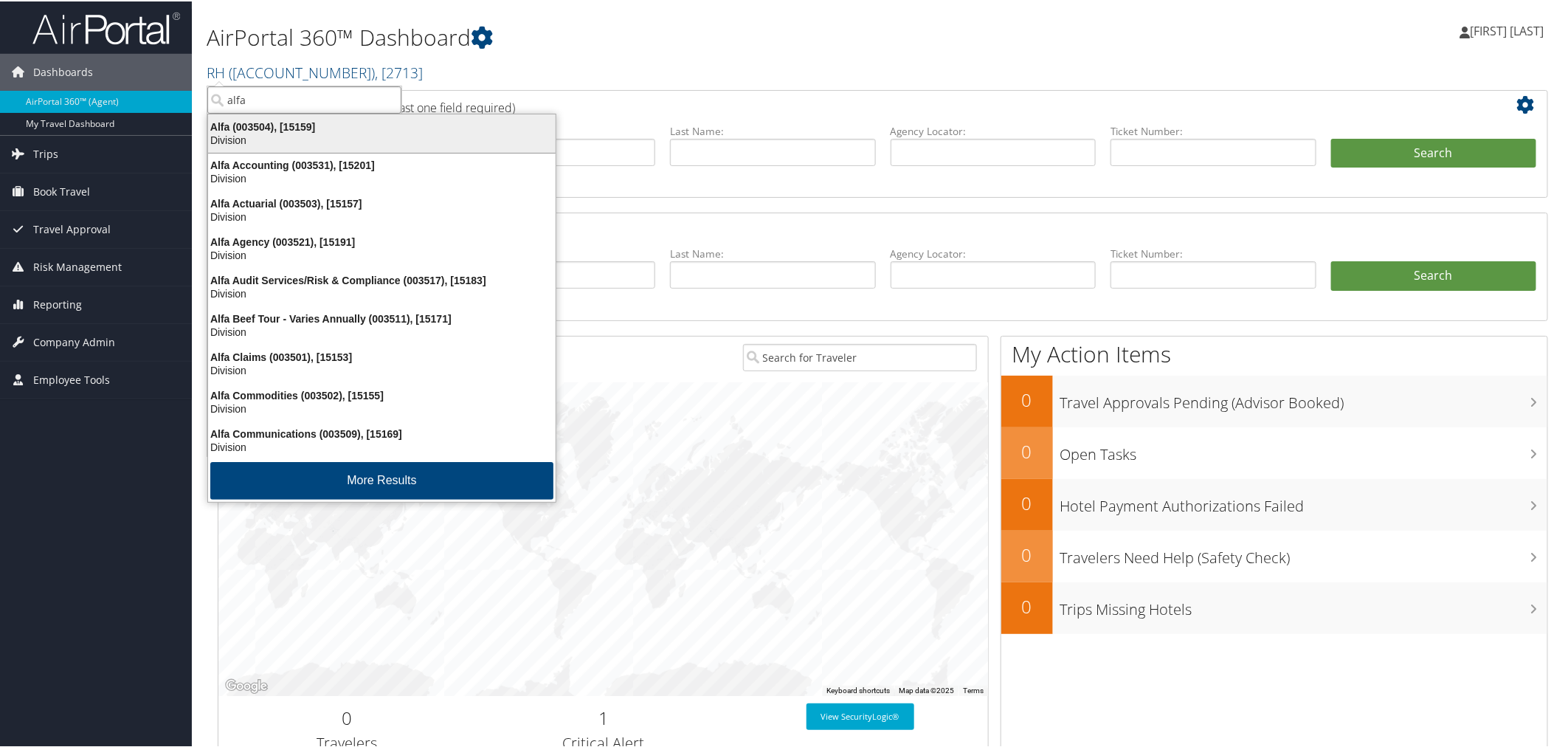 click on "Division" at bounding box center (381, 139) 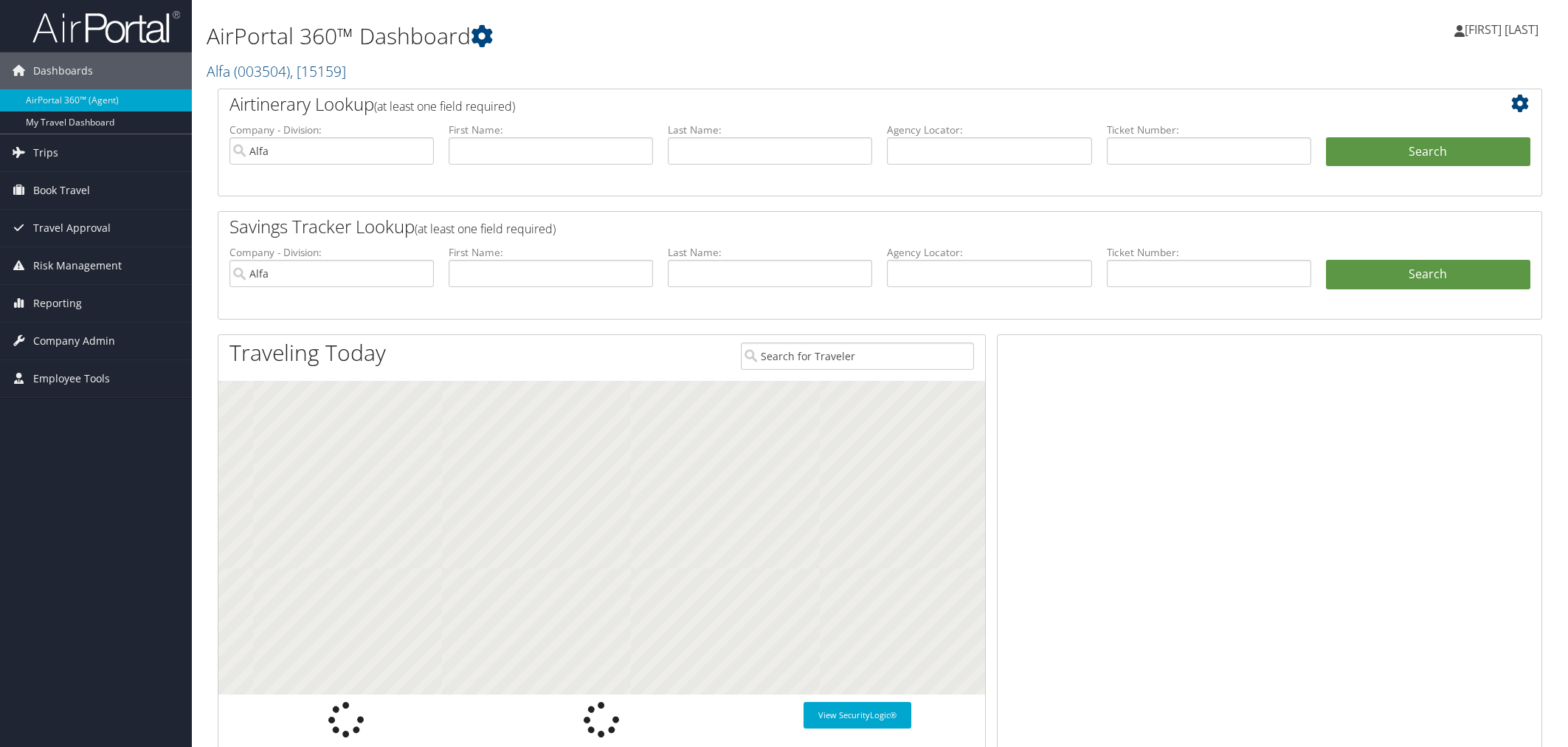 scroll, scrollTop: 0, scrollLeft: 0, axis: both 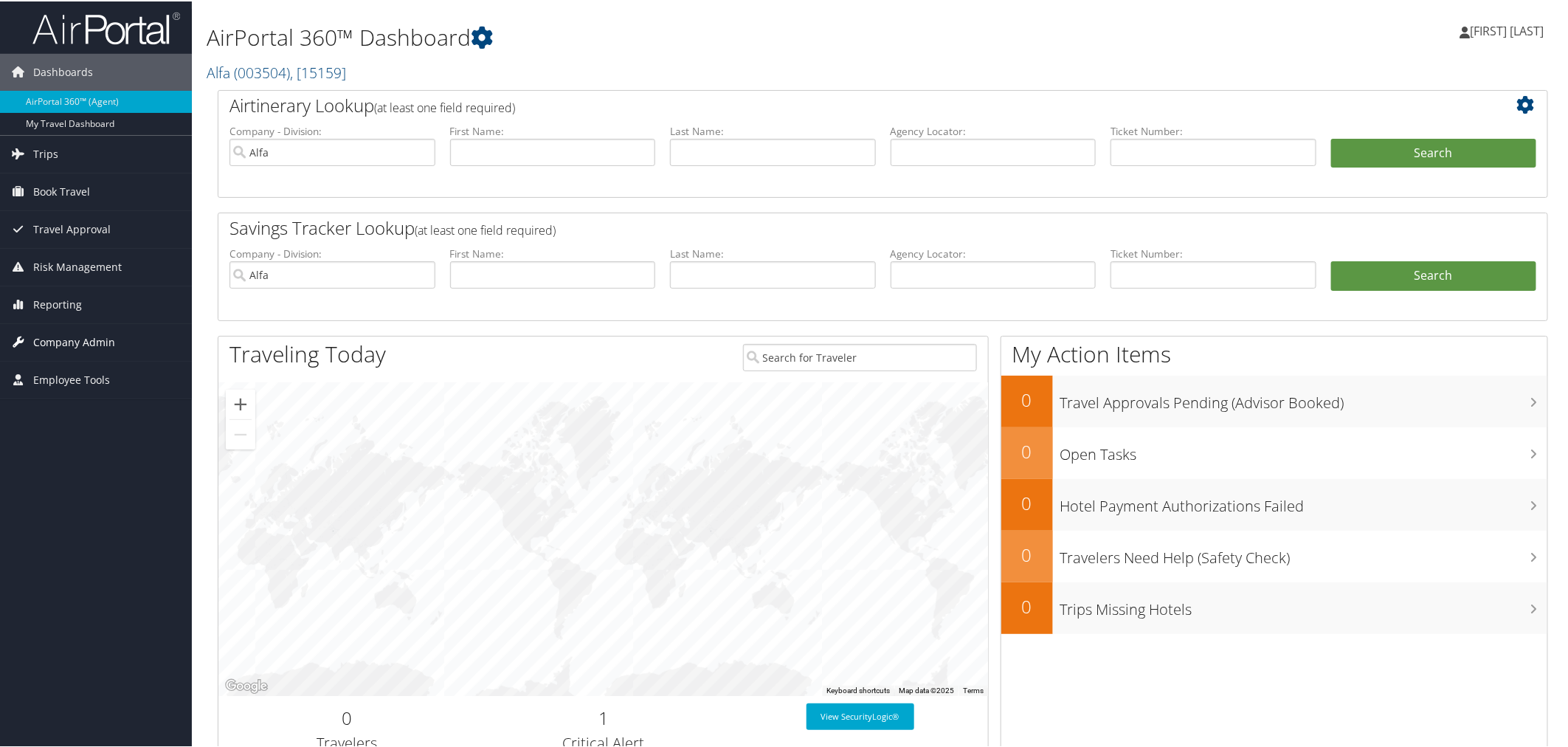 click on "Company Admin" at bounding box center [74, 341] 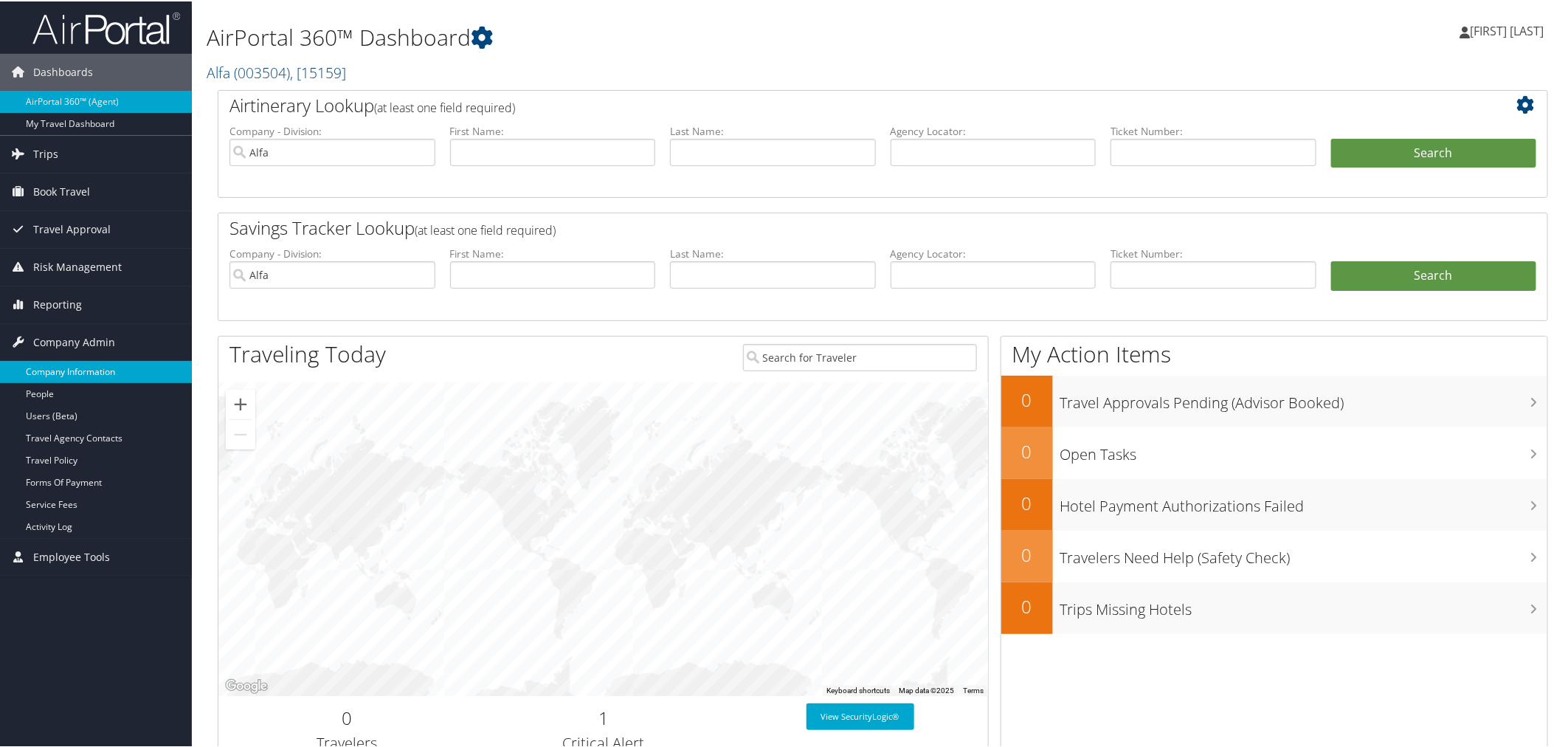 click on "Company Information" at bounding box center (96, 371) 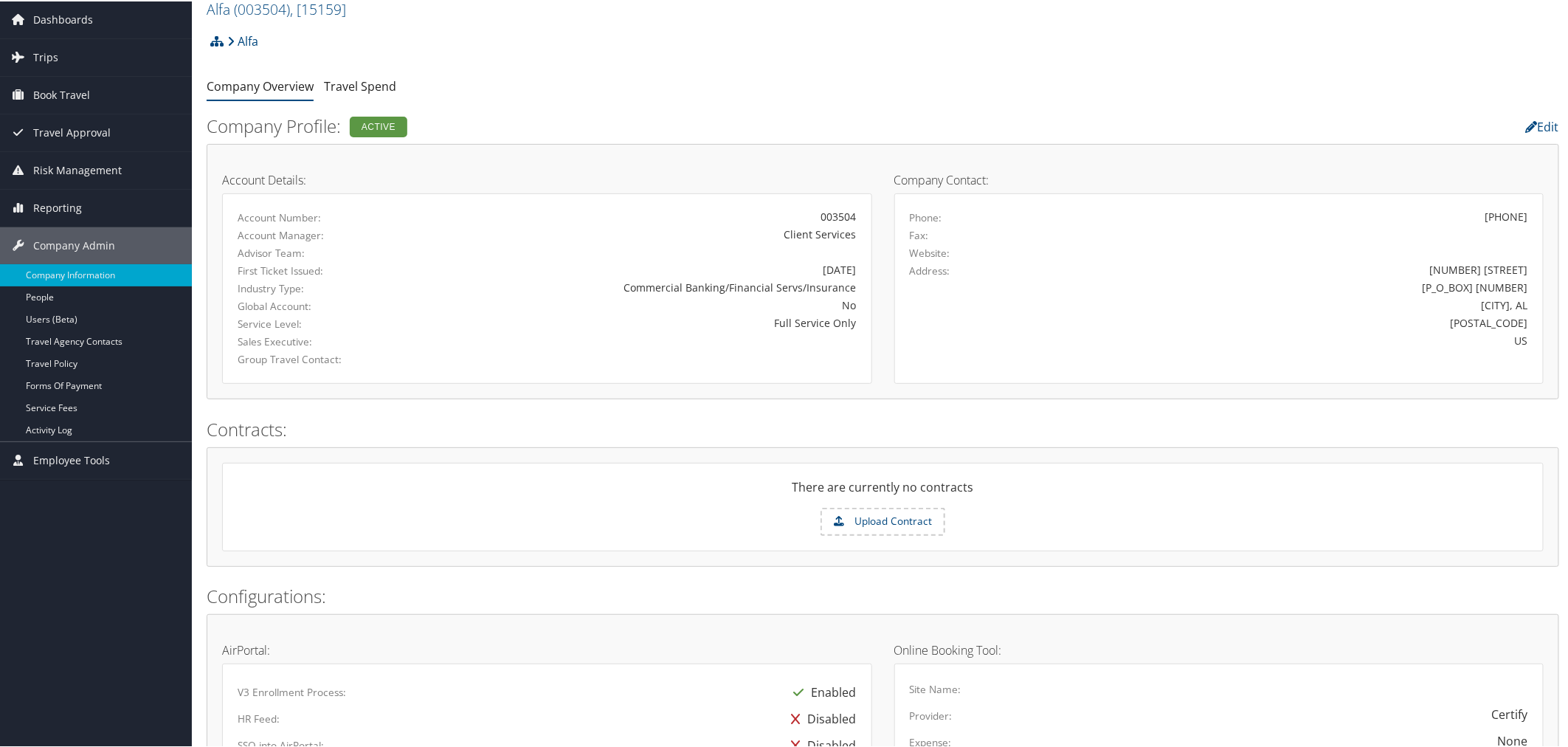 scroll, scrollTop: 0, scrollLeft: 0, axis: both 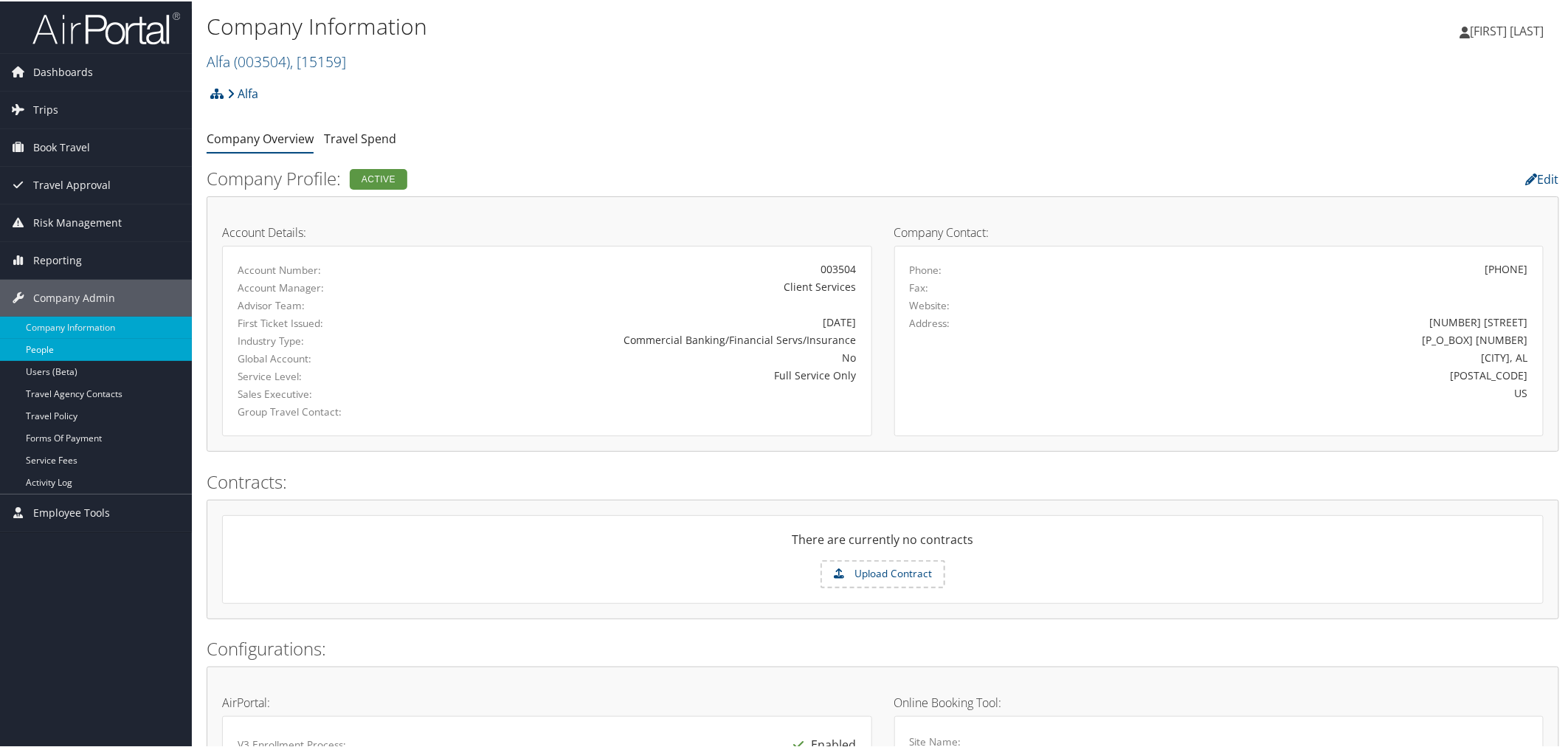 click on "People" at bounding box center [96, 348] 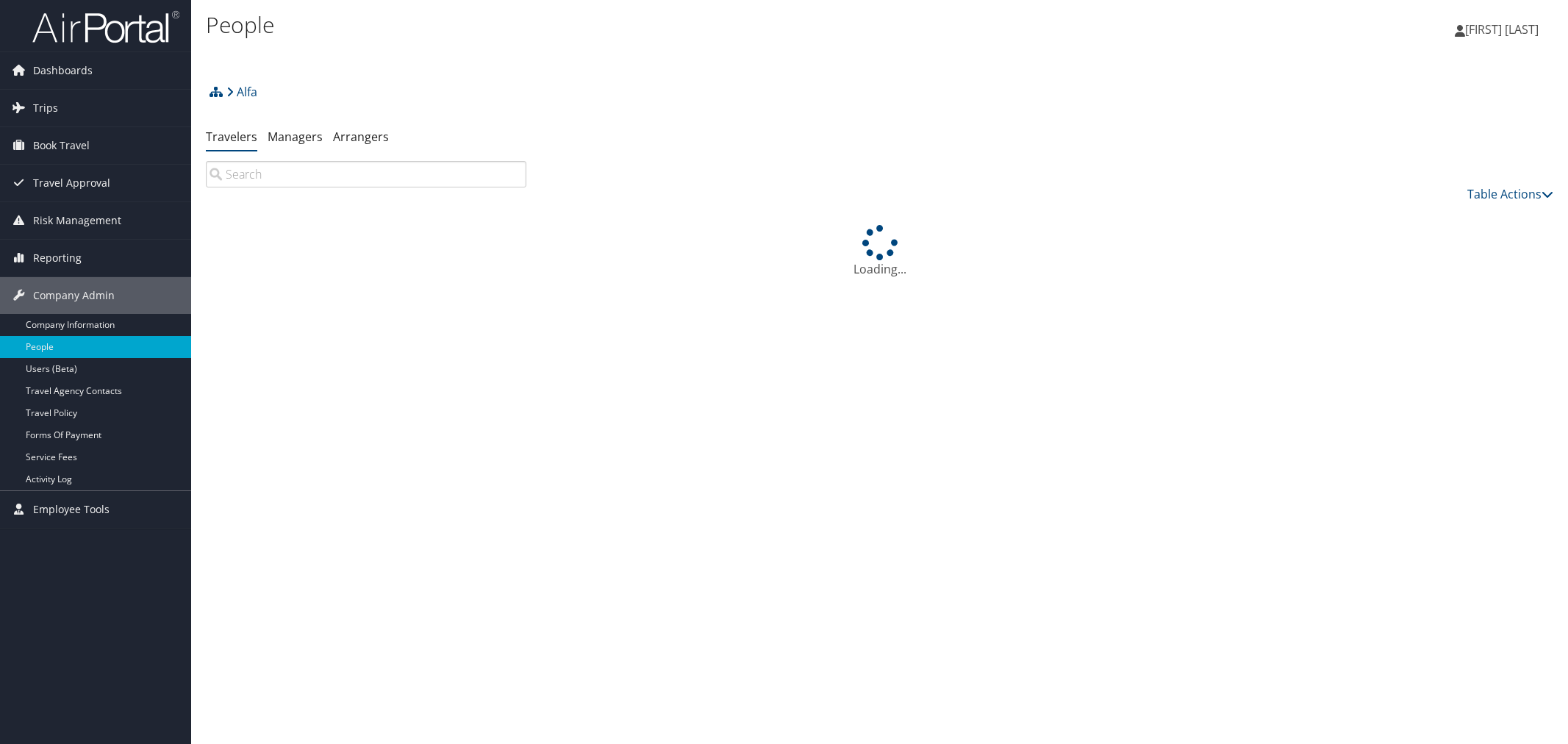 scroll, scrollTop: 0, scrollLeft: 0, axis: both 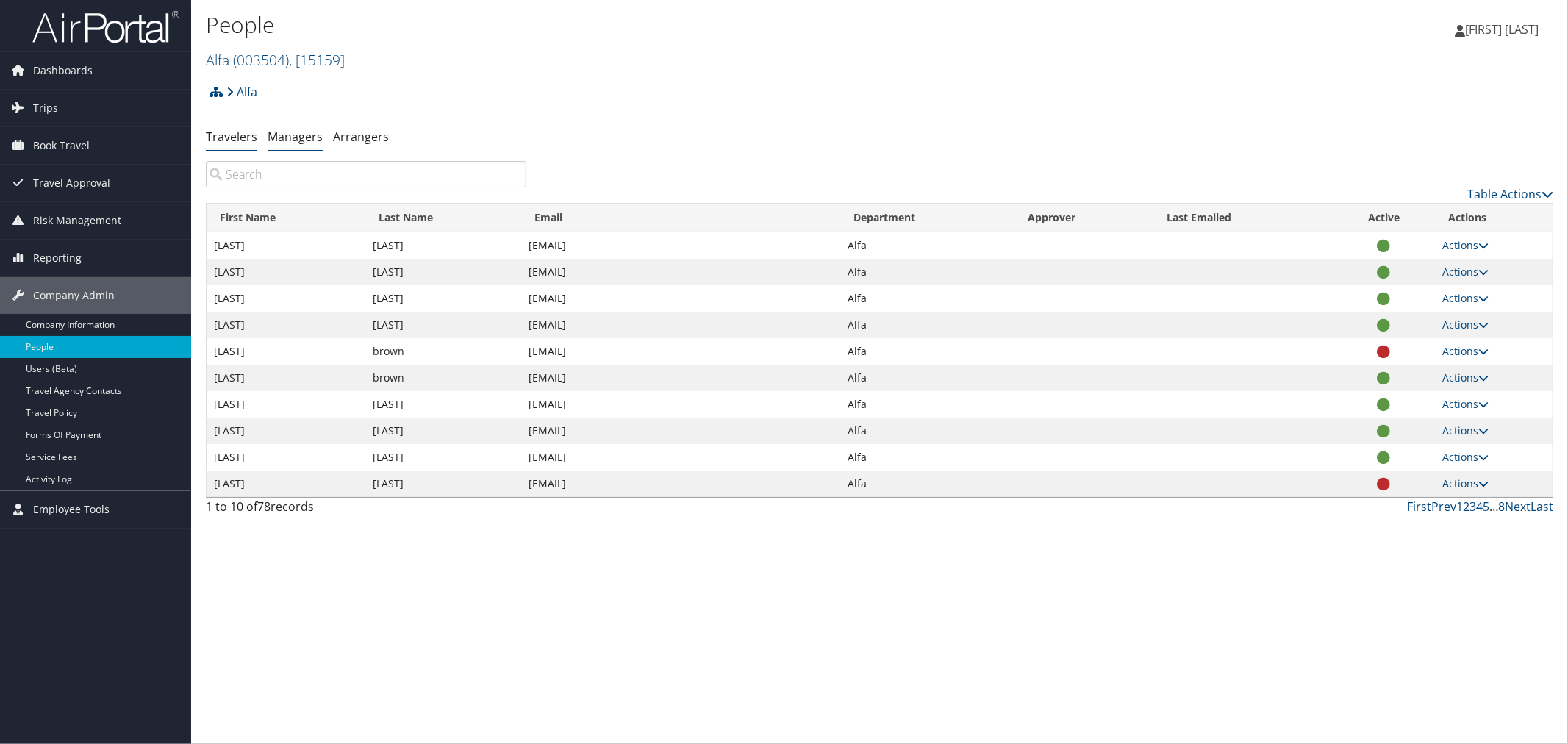 click on "Managers" at bounding box center (295, 137) 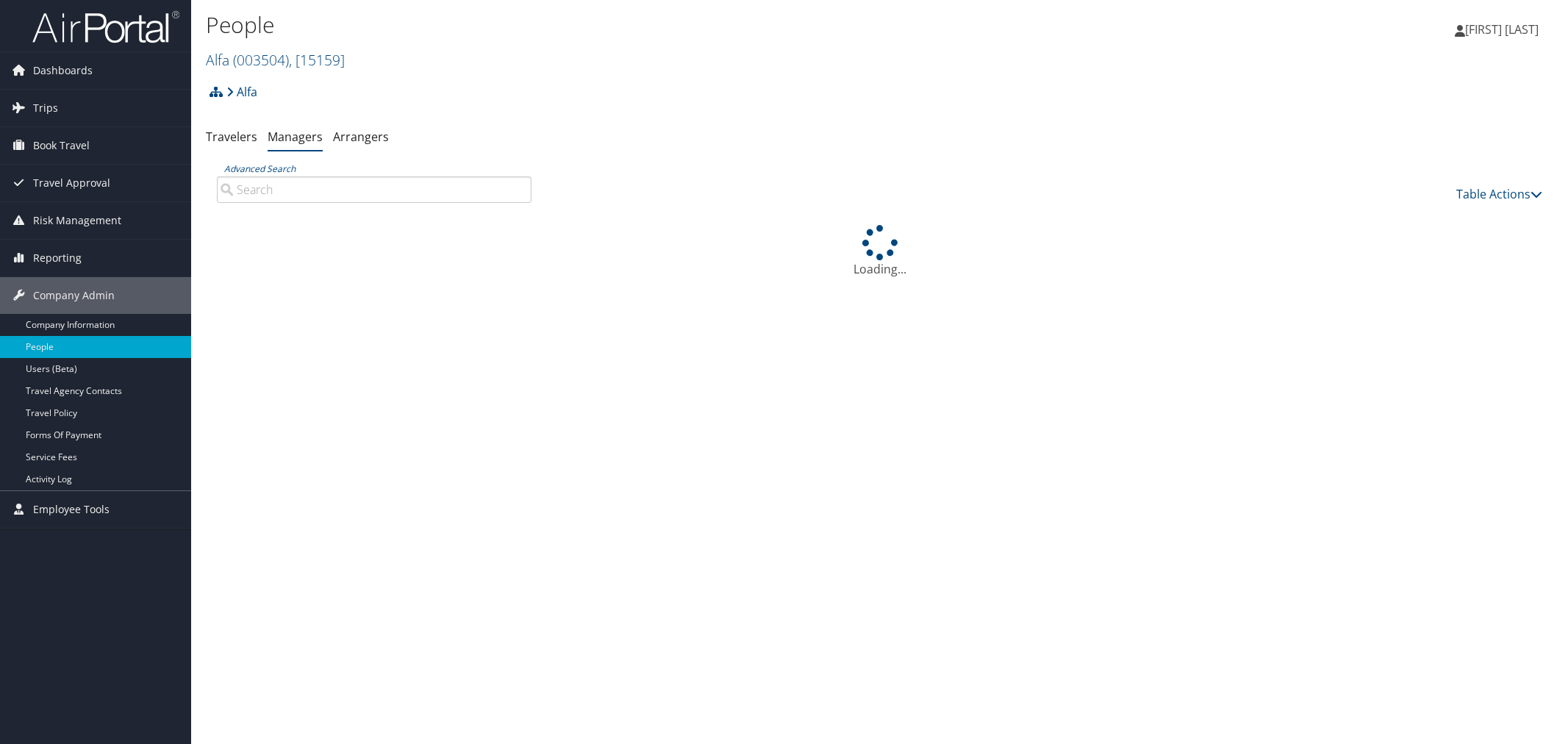 scroll, scrollTop: 0, scrollLeft: 0, axis: both 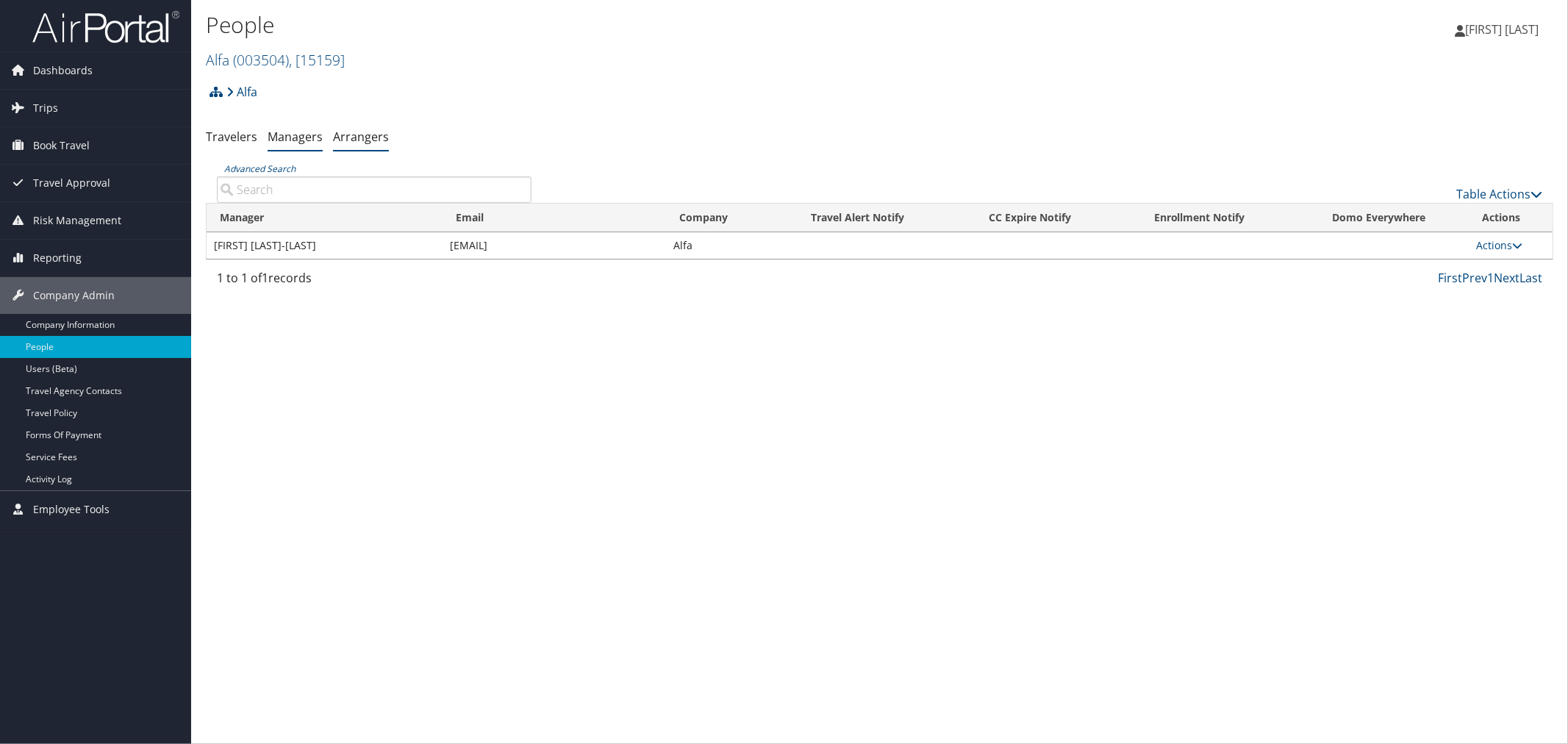 click on "Arrangers" at bounding box center (361, 137) 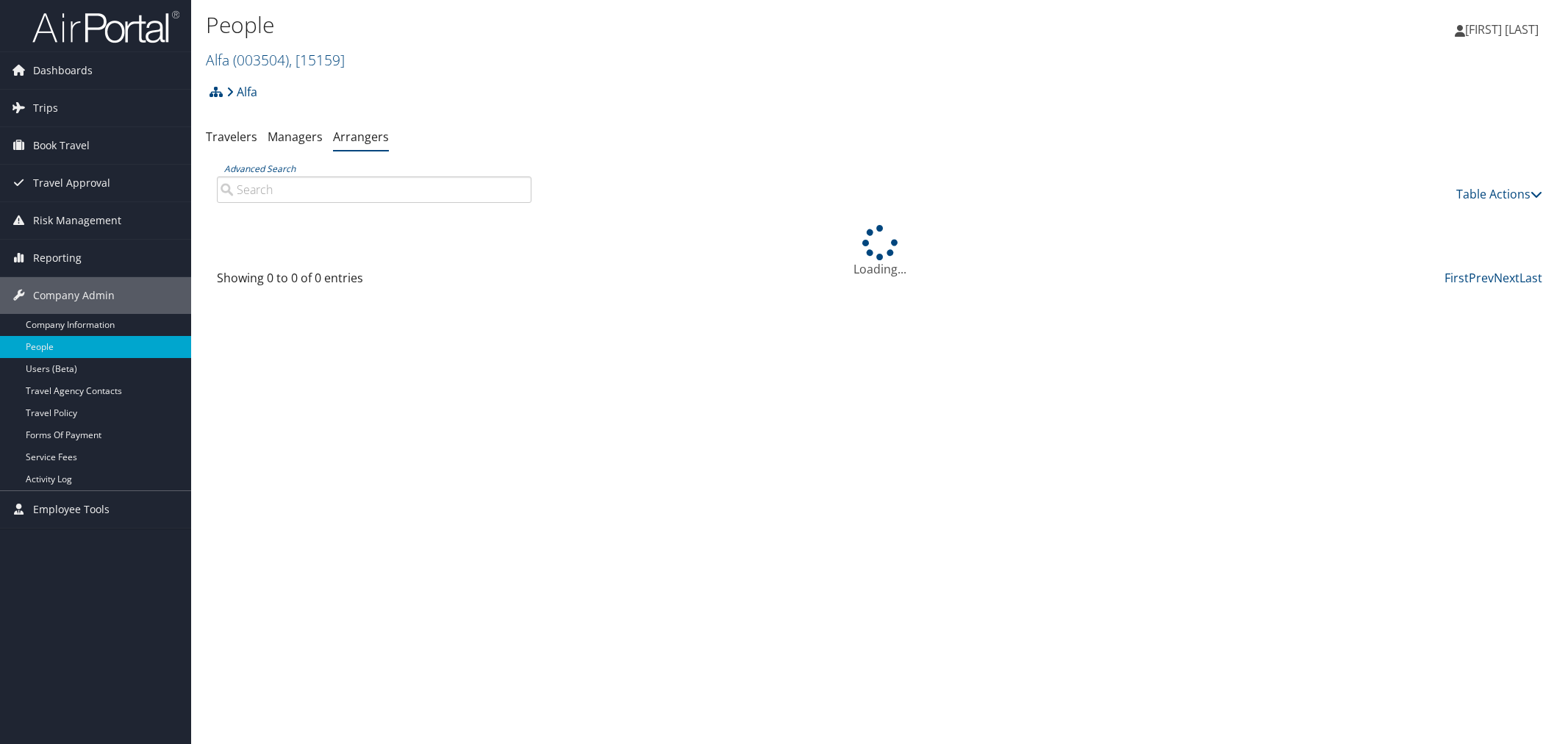 scroll, scrollTop: 0, scrollLeft: 0, axis: both 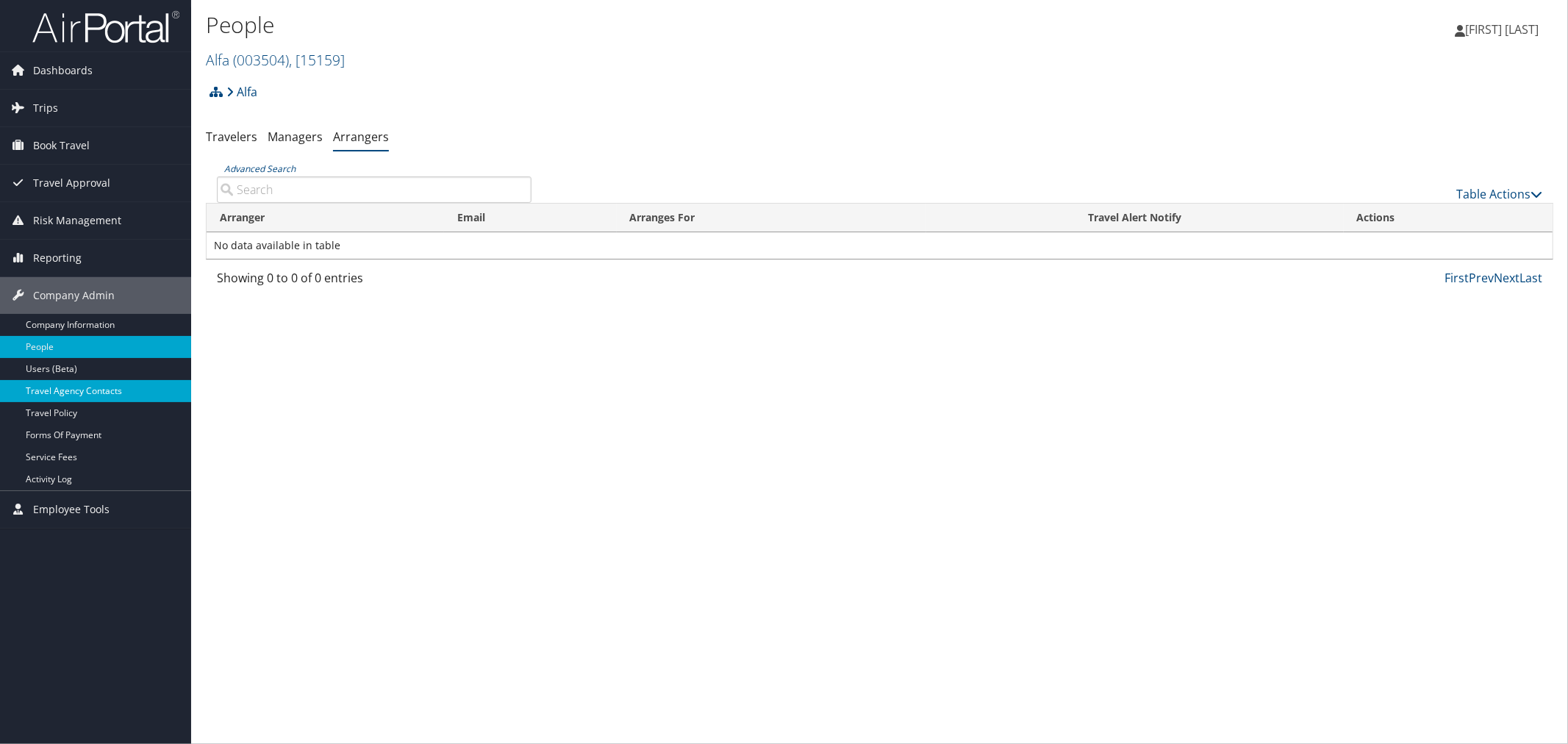 click on "Travel Agency Contacts" at bounding box center [96, 391] 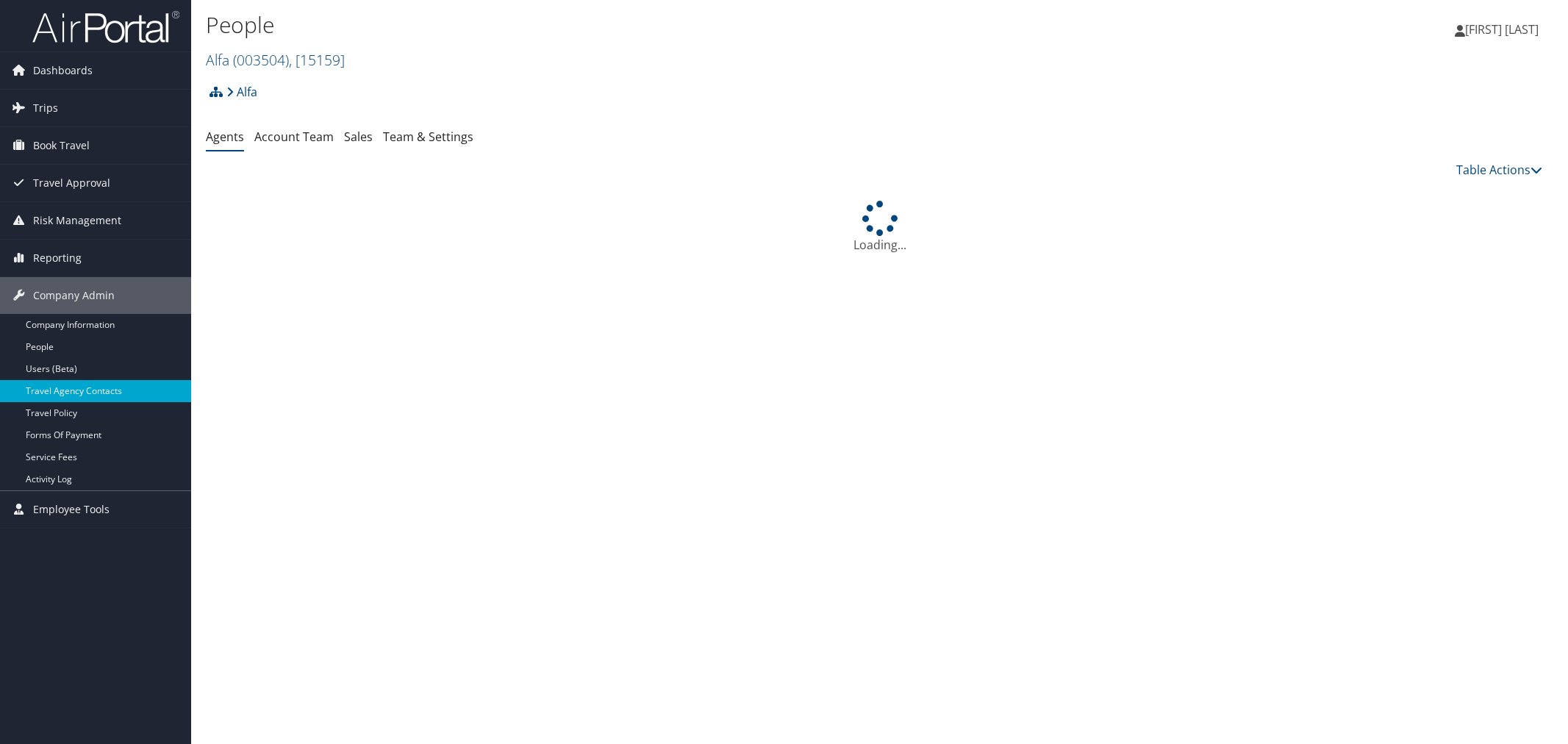 scroll, scrollTop: 0, scrollLeft: 0, axis: both 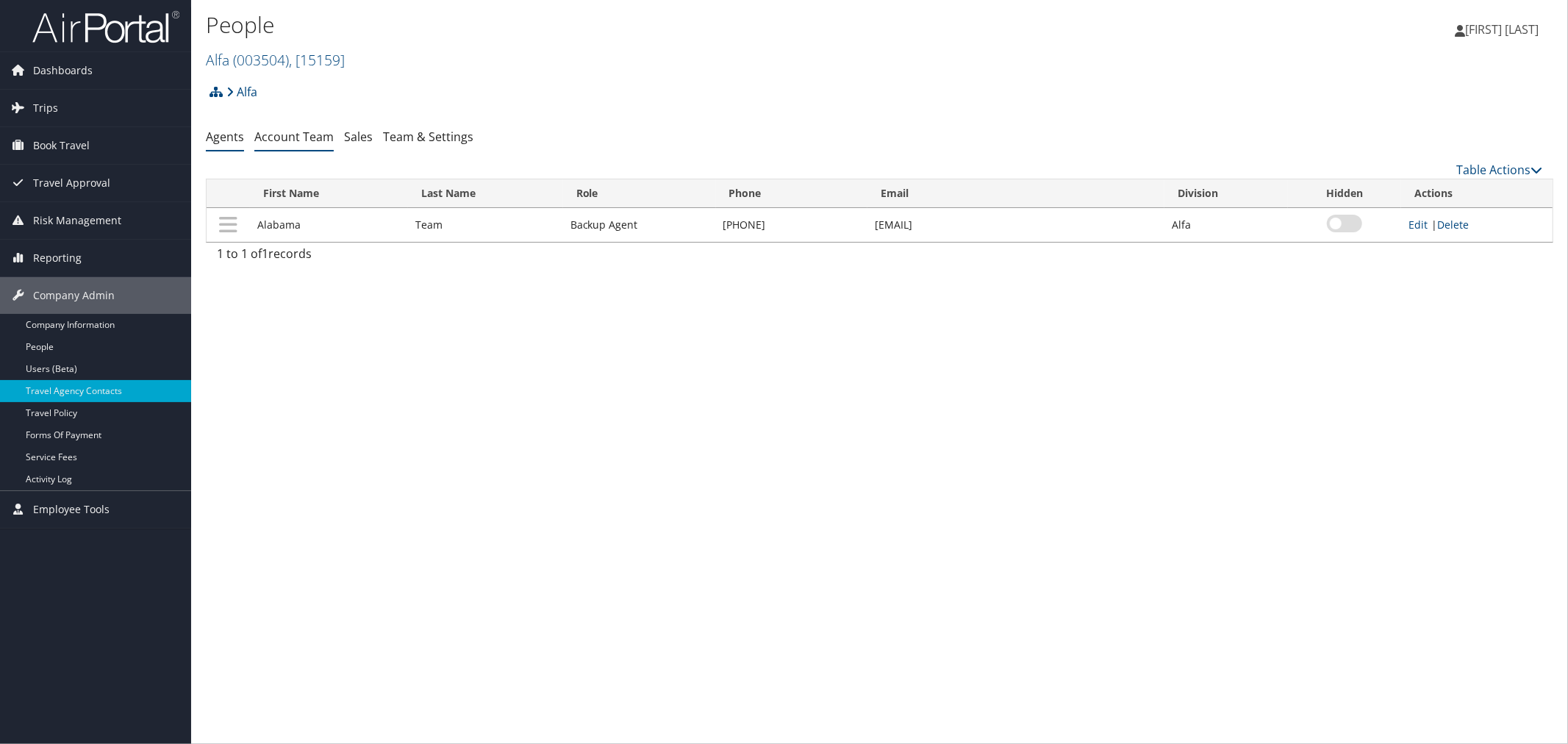 click on "Account Team" at bounding box center [294, 137] 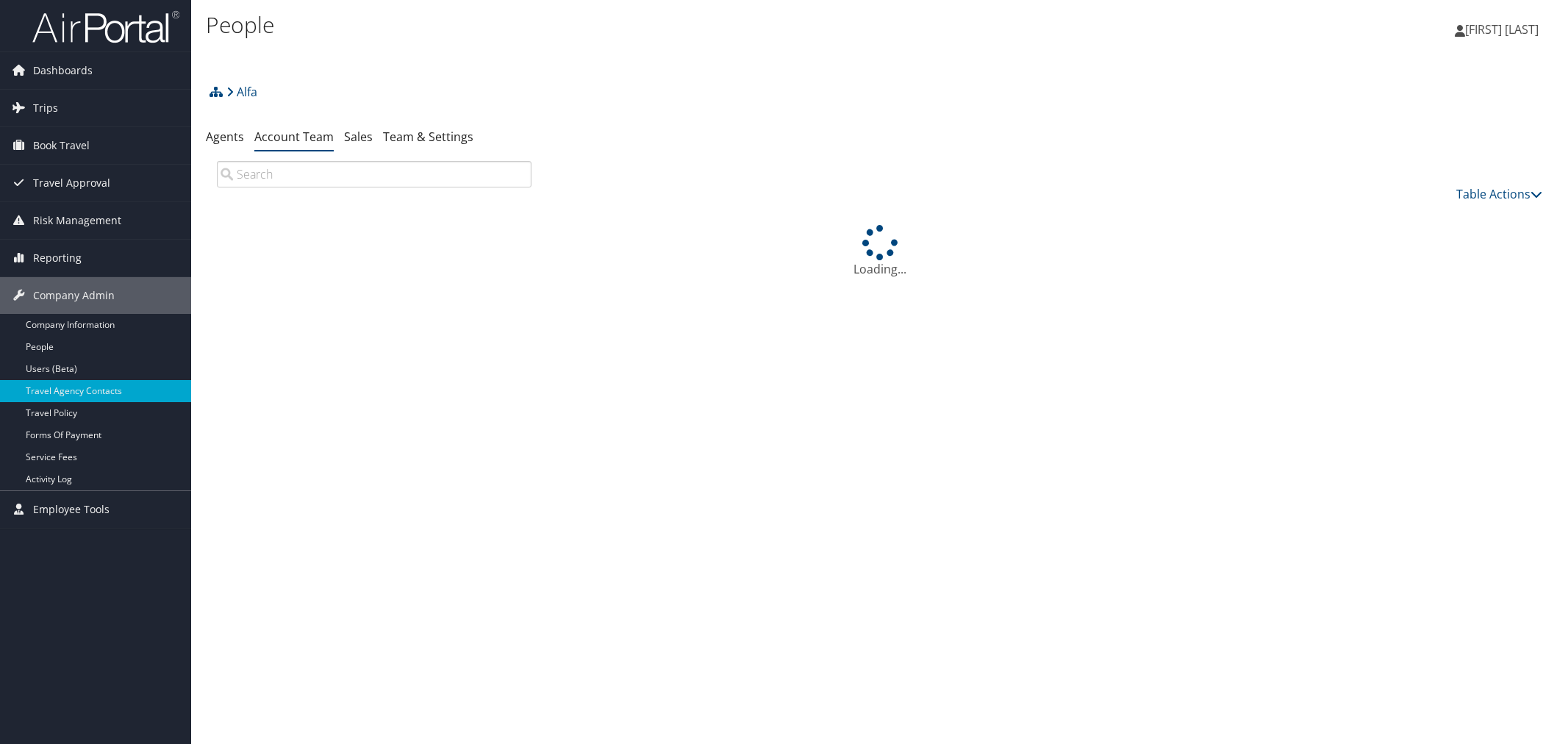 scroll, scrollTop: 0, scrollLeft: 0, axis: both 